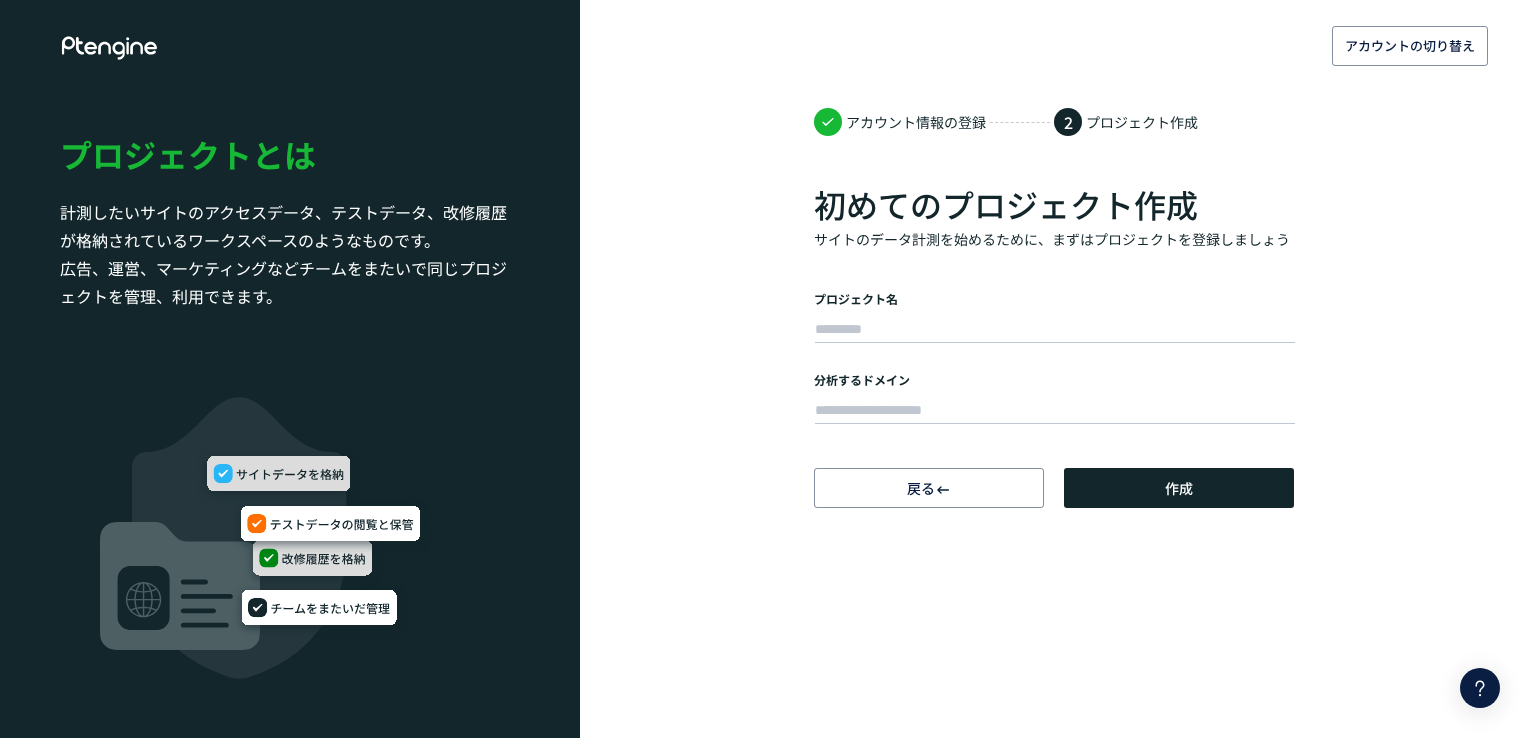 scroll, scrollTop: 0, scrollLeft: 0, axis: both 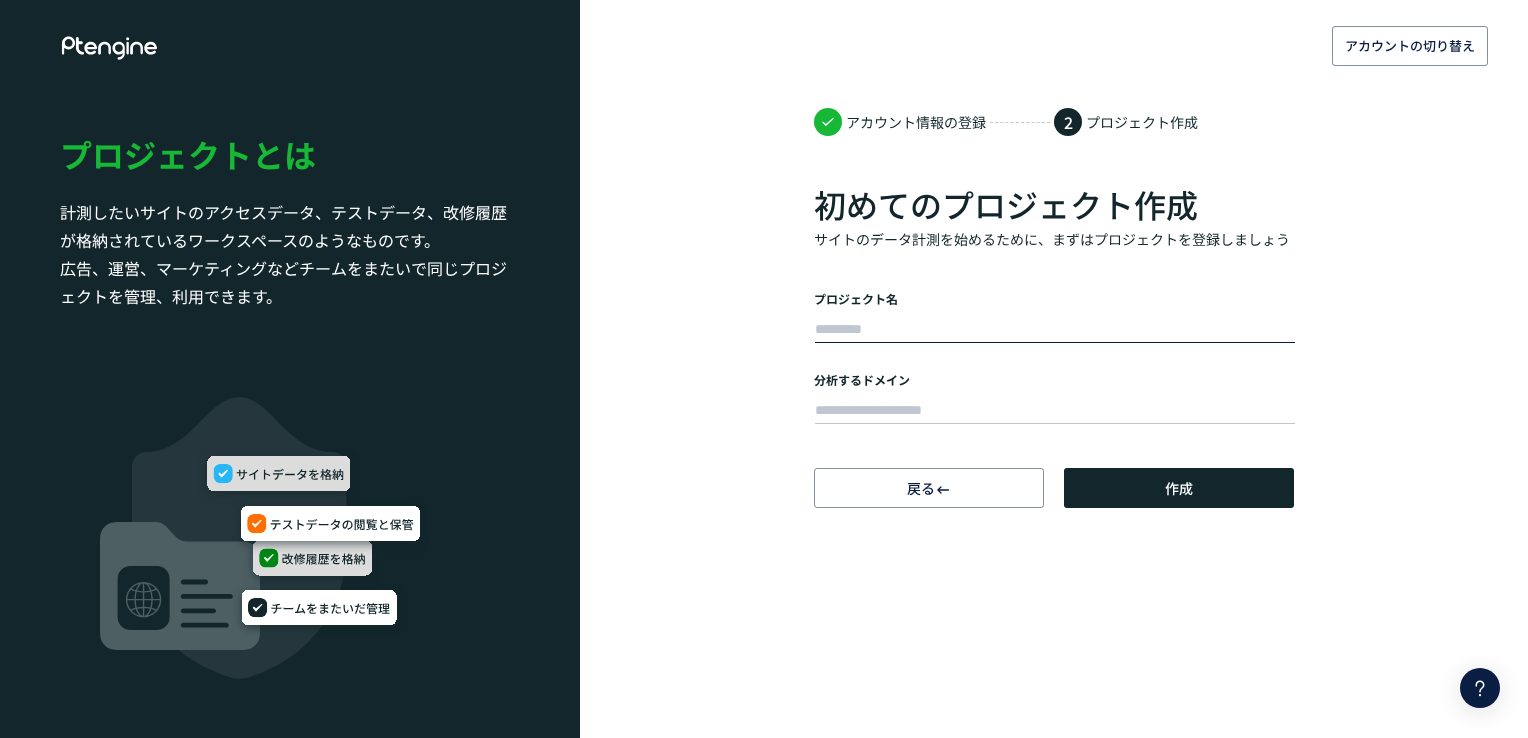 click at bounding box center [1055, 330] 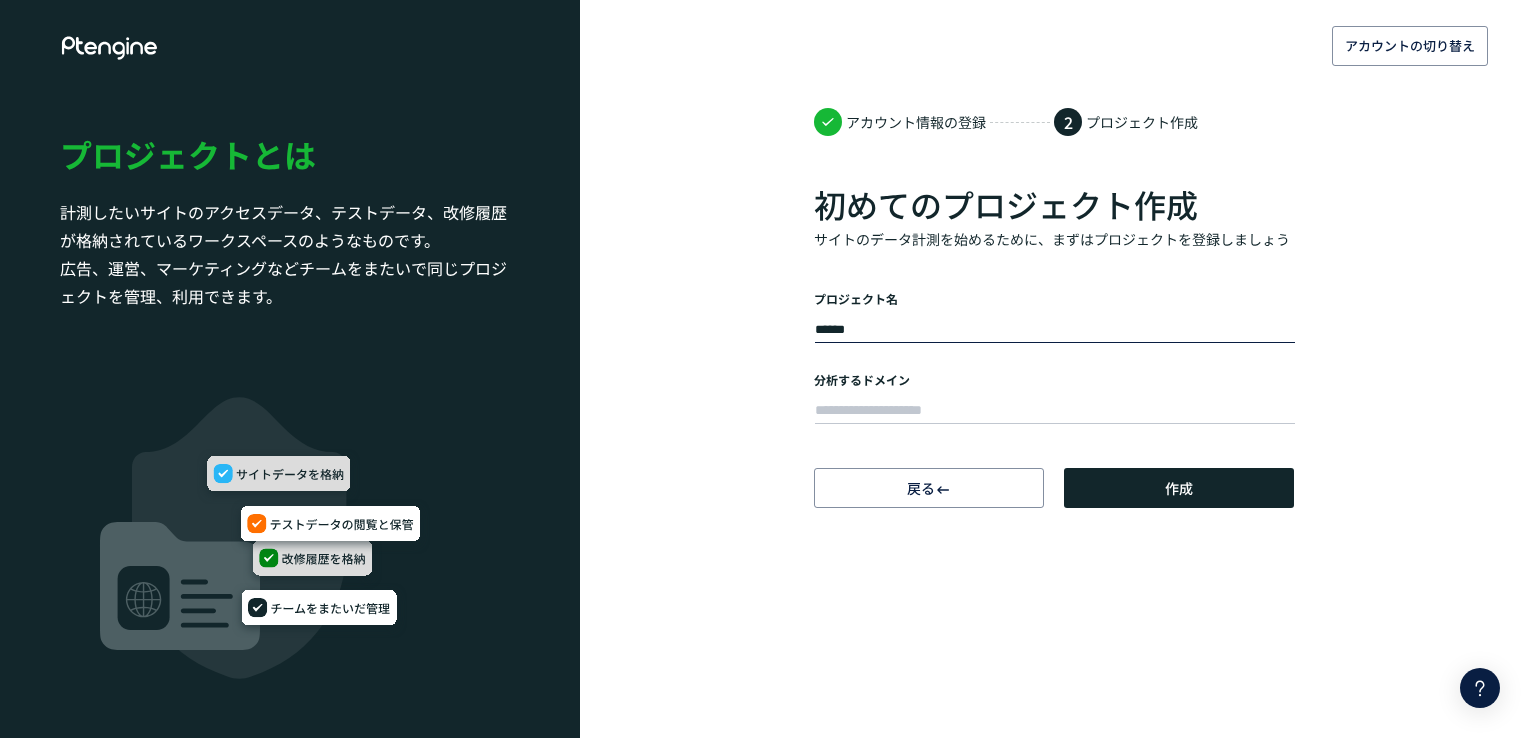 type on "******" 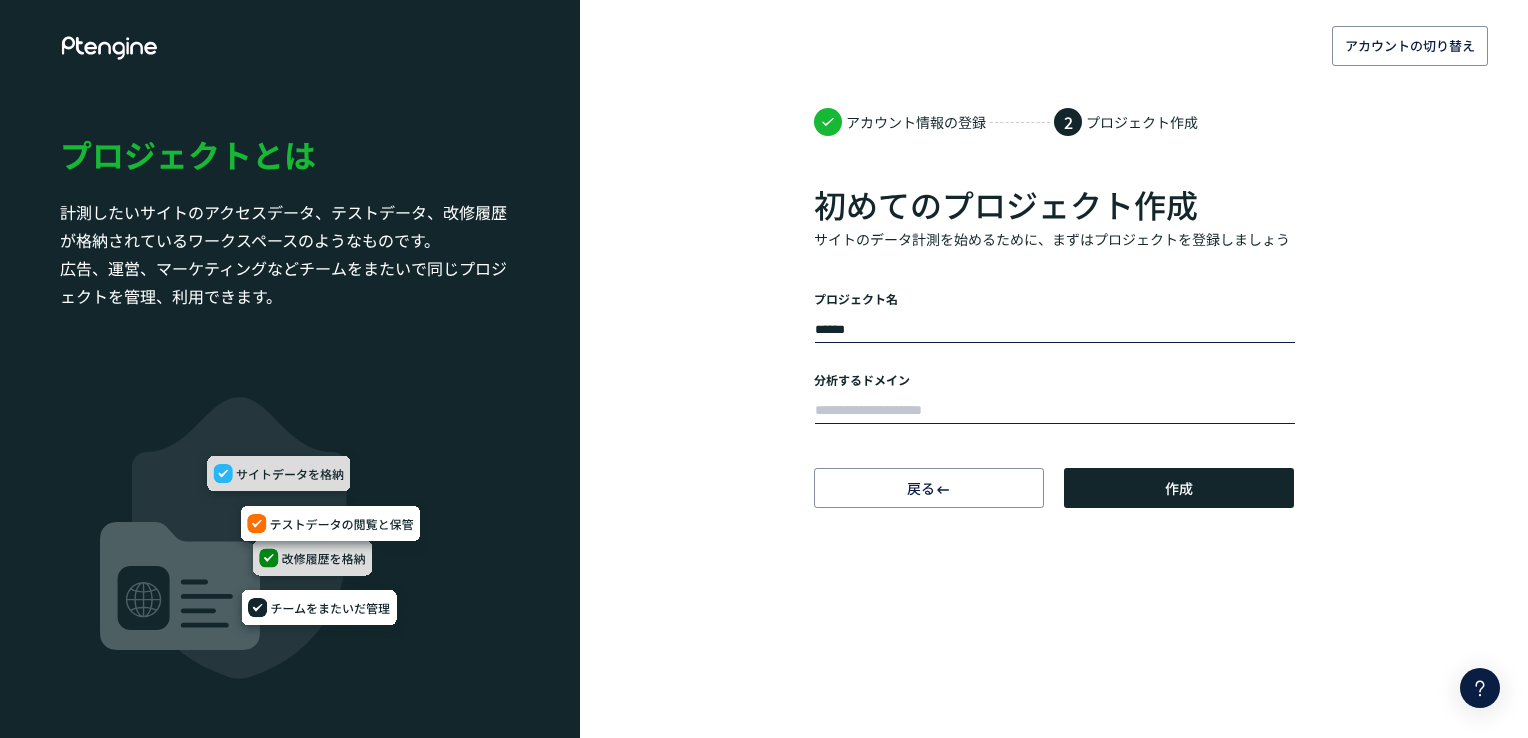 click at bounding box center [1055, 411] 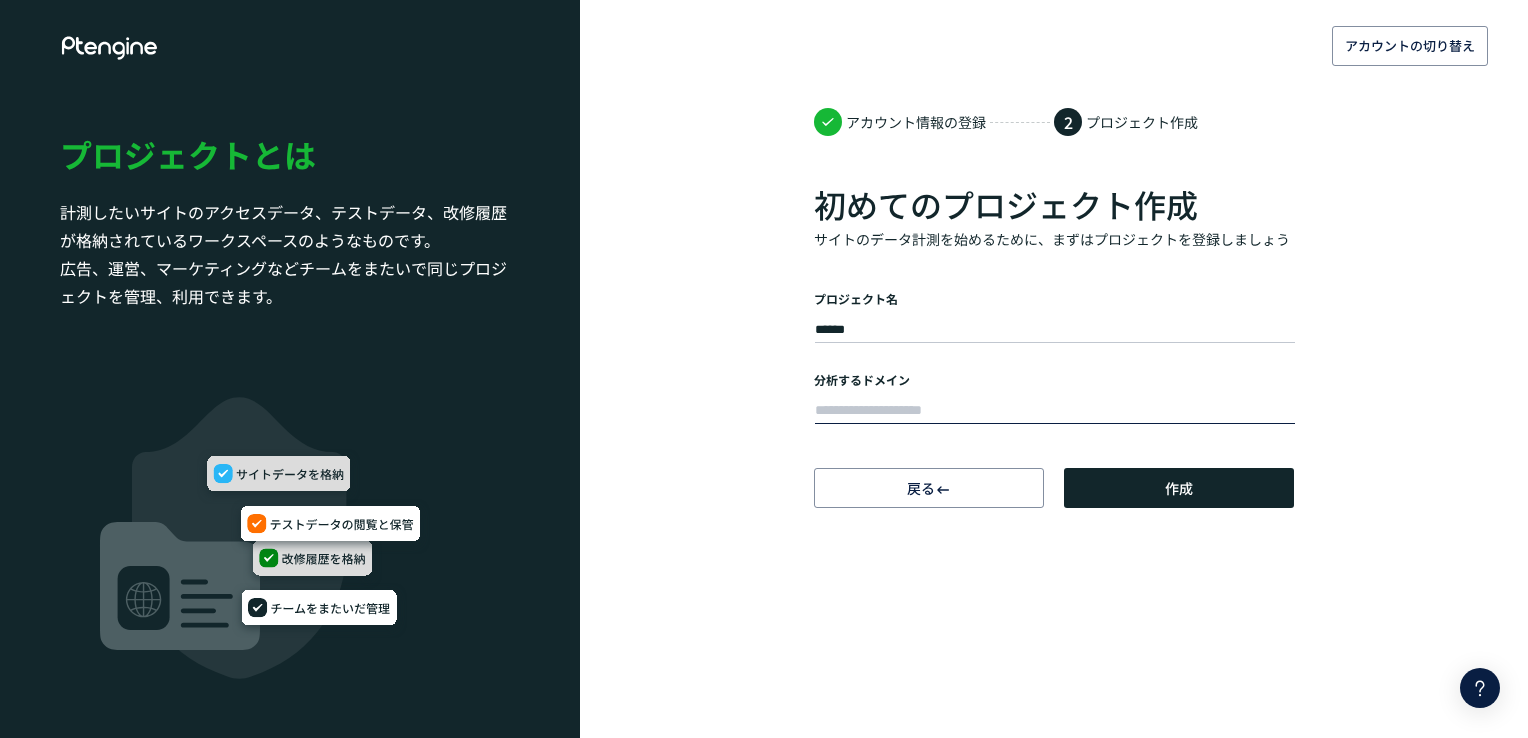 paste on "**********" 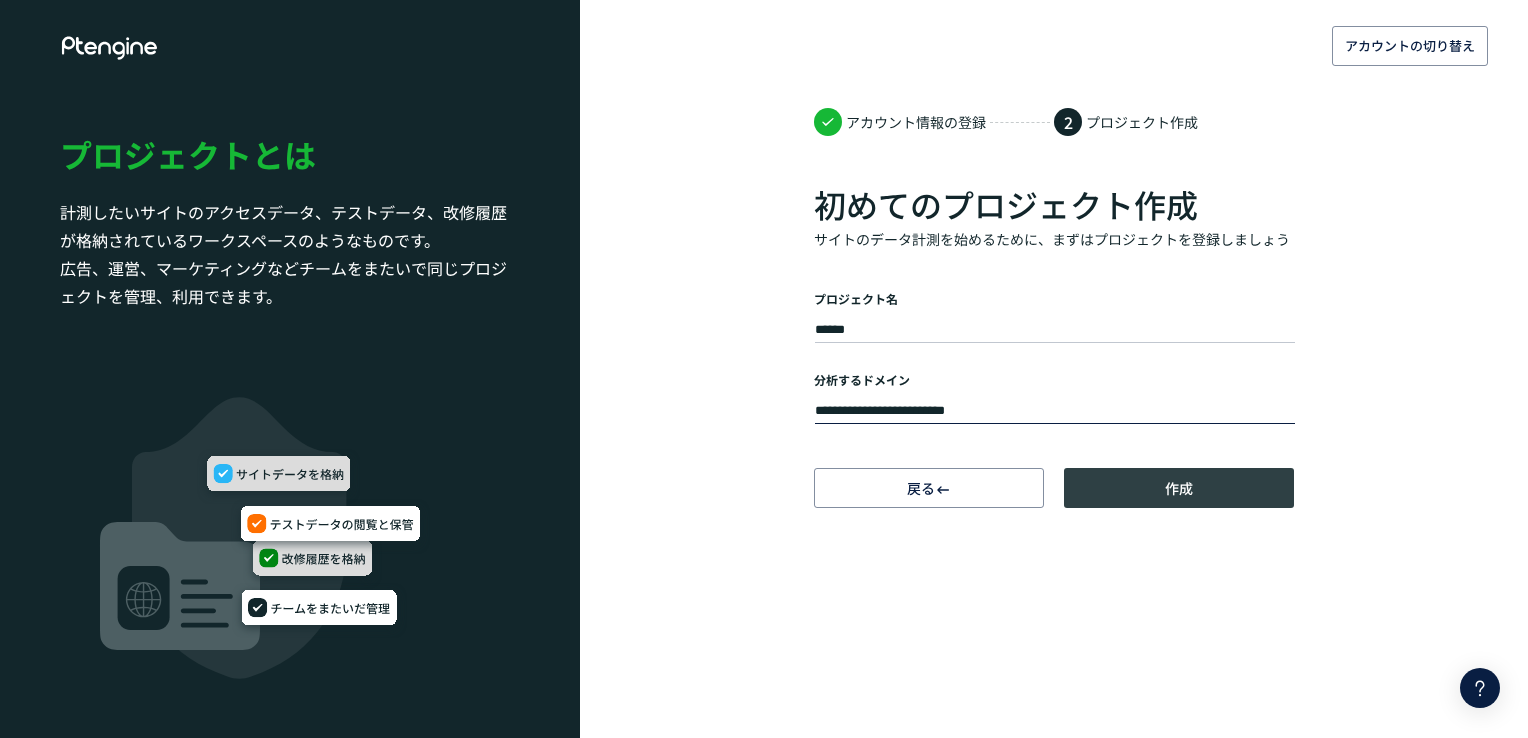 type on "**********" 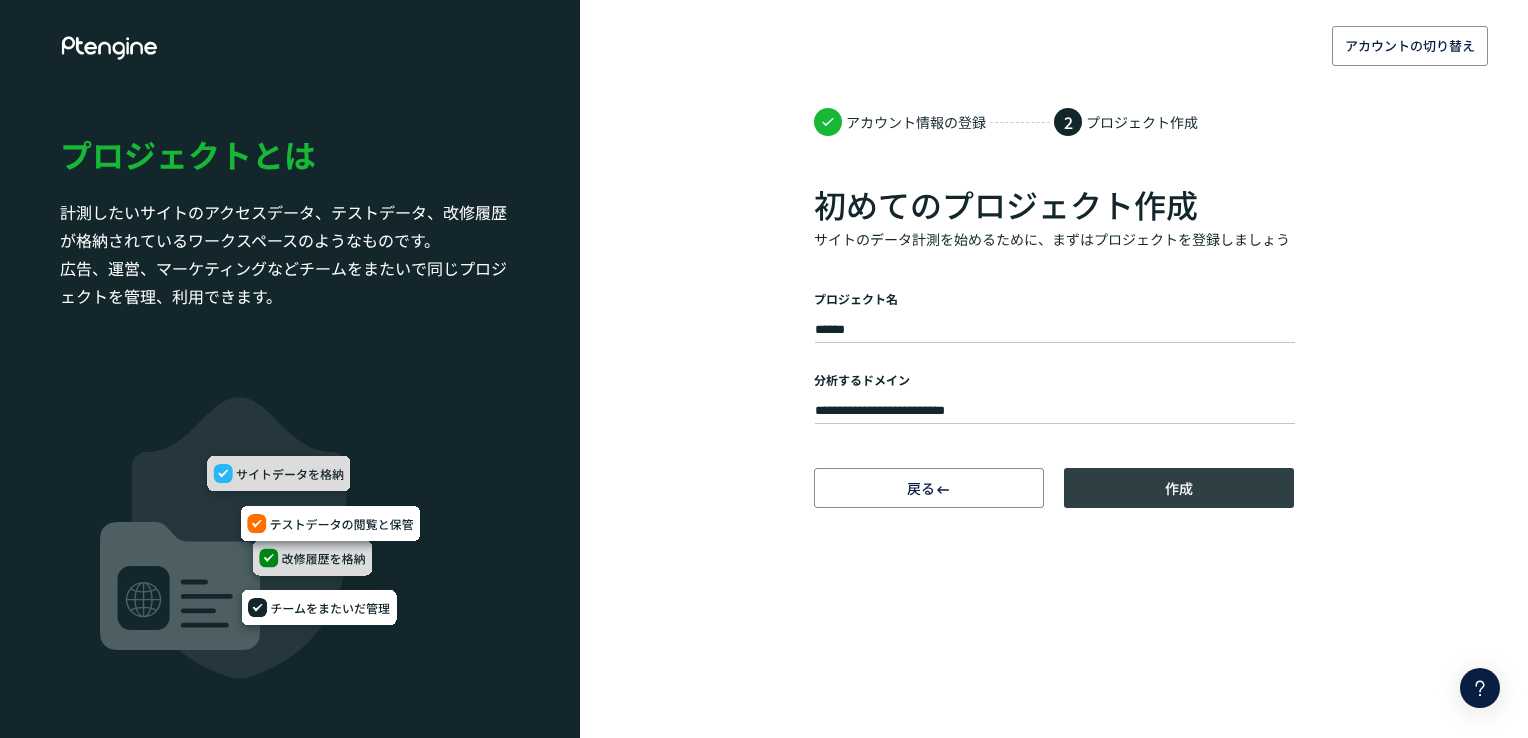 click on "作成" at bounding box center [1179, 488] 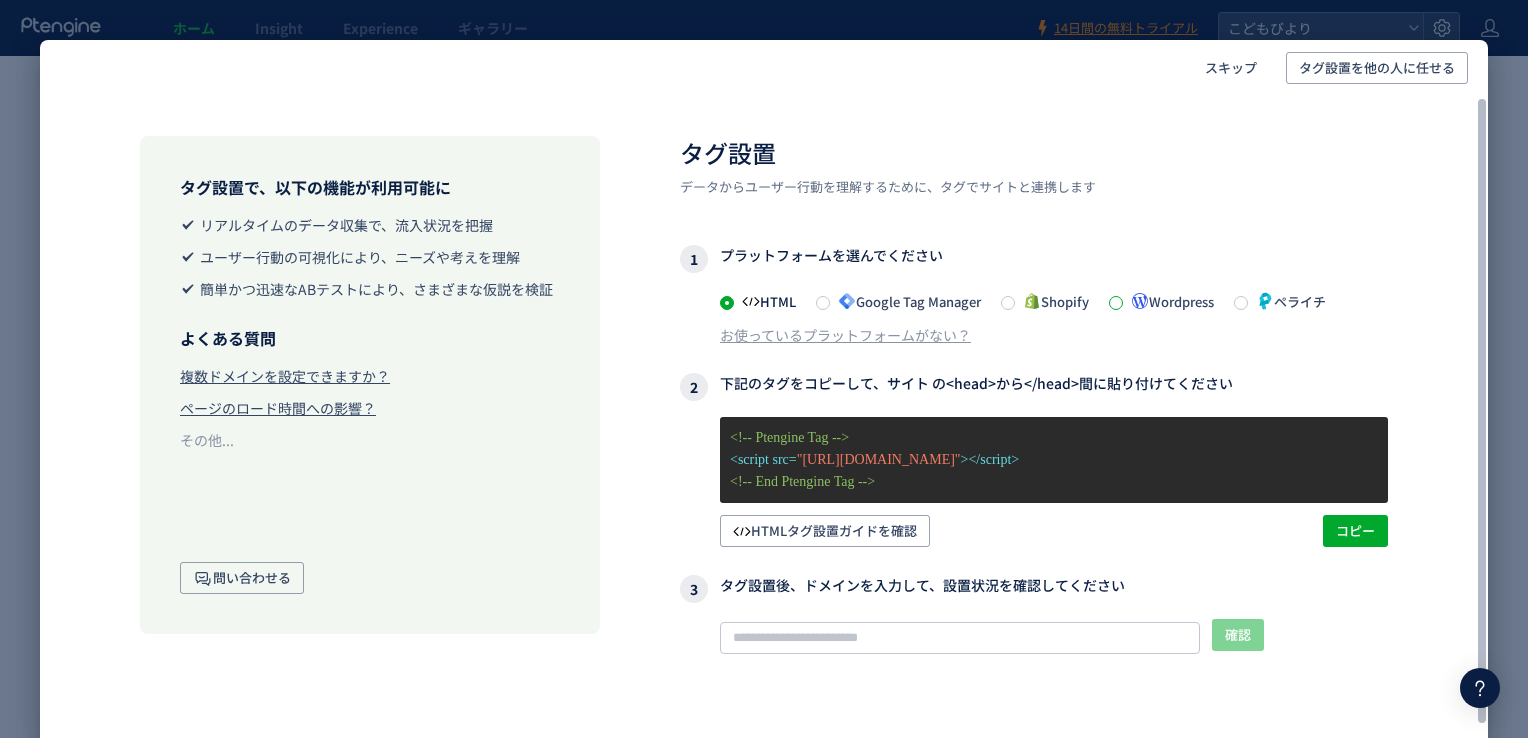 click at bounding box center [1116, 303] 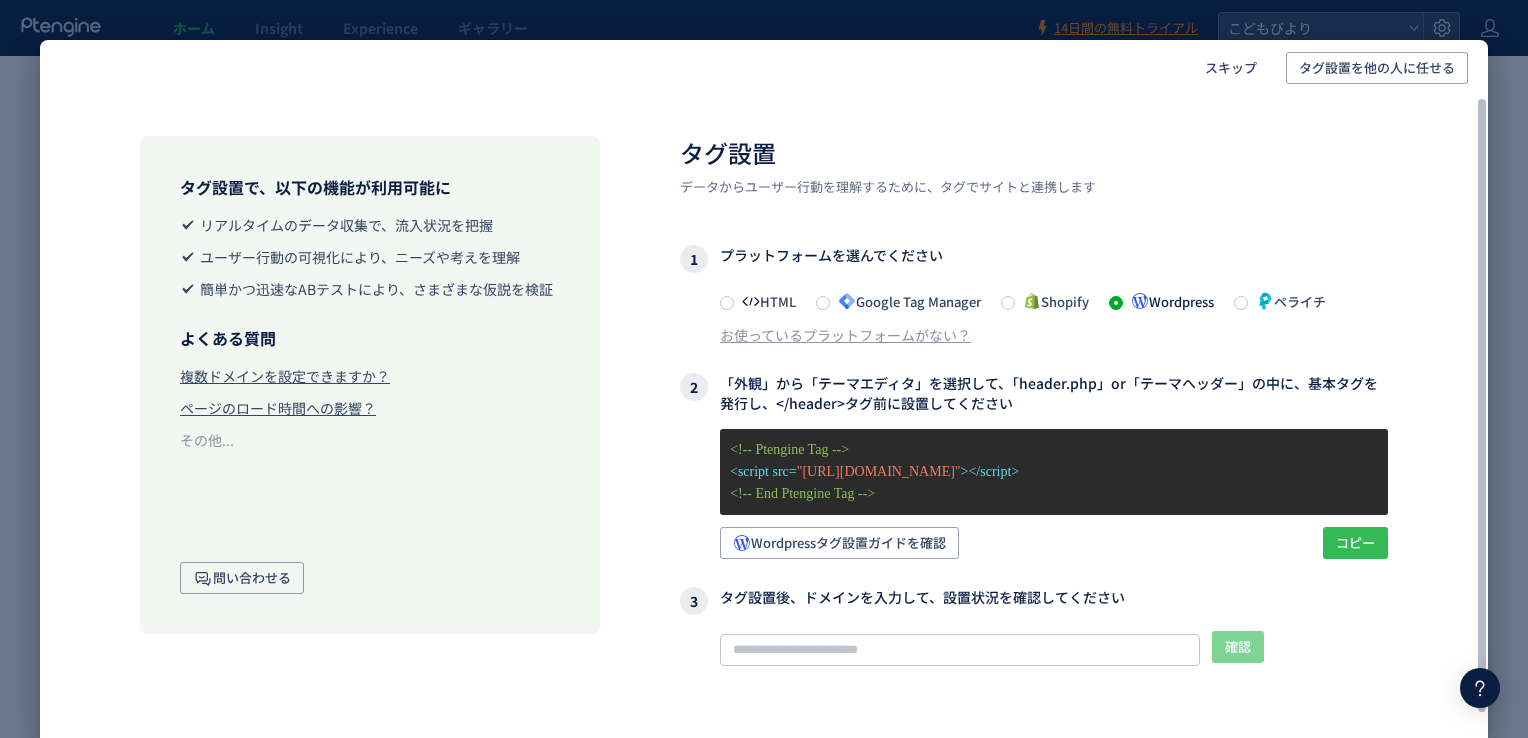 click on "コピー" at bounding box center (1355, 543) 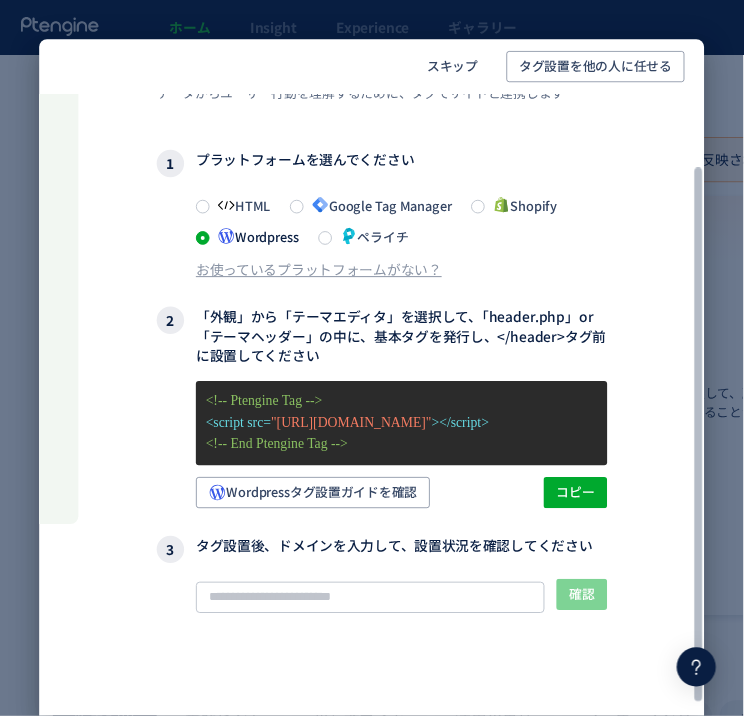 scroll, scrollTop: 95, scrollLeft: 520, axis: both 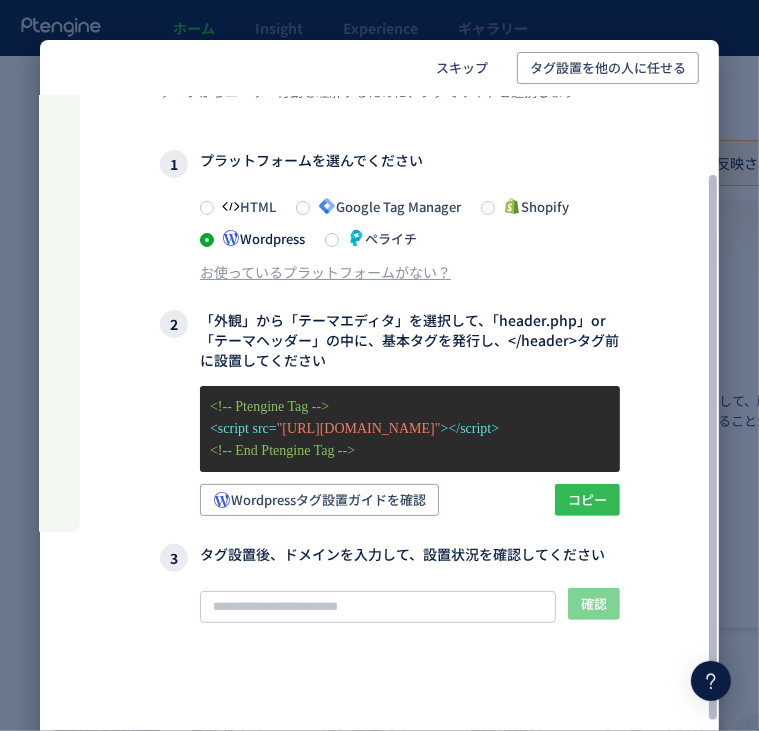 click on "コピー" at bounding box center [587, 500] 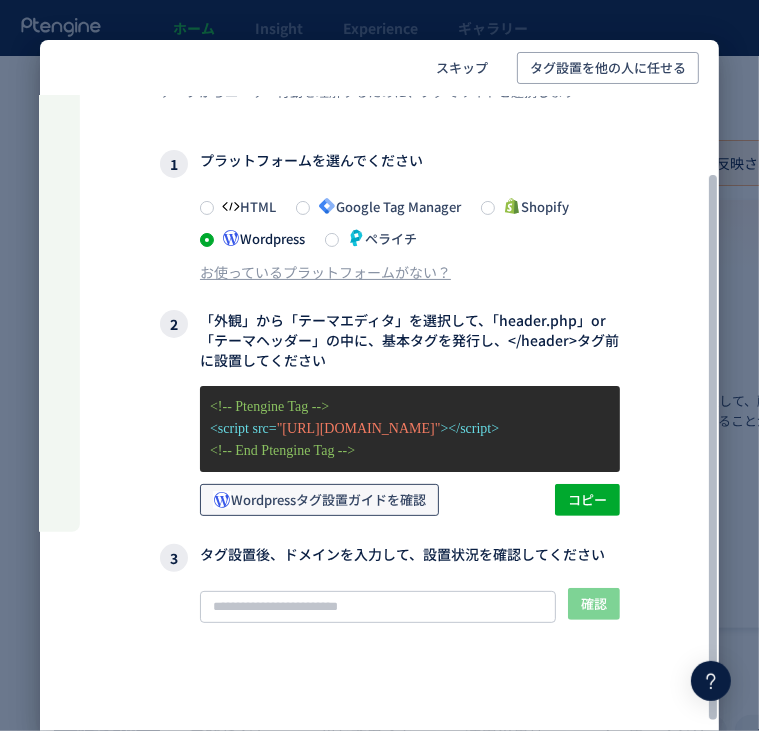 click on "Wordpressタグ設置ガイドを確認" at bounding box center [319, 500] 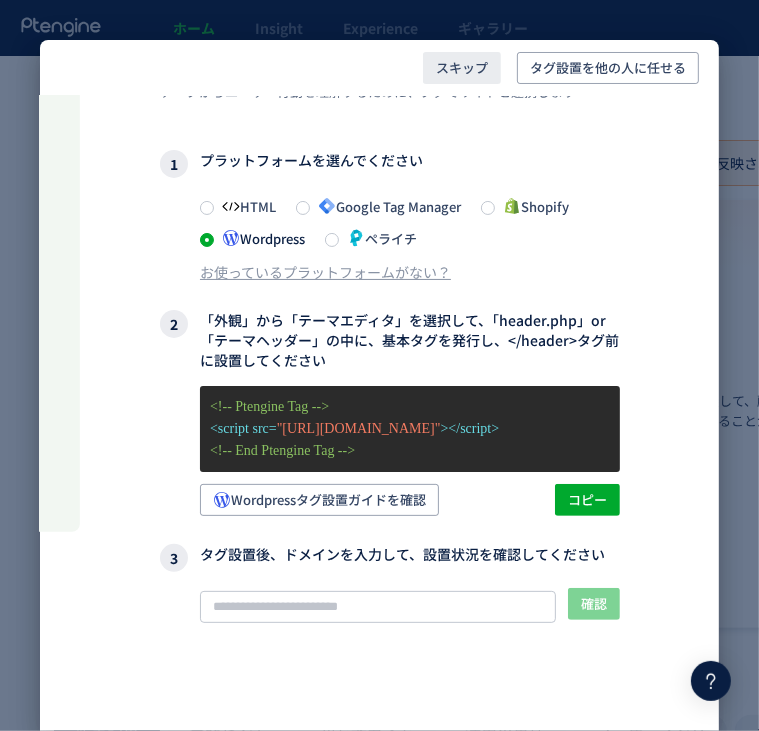 drag, startPoint x: 5, startPoint y: 421, endPoint x: 456, endPoint y: 63, distance: 575.81683 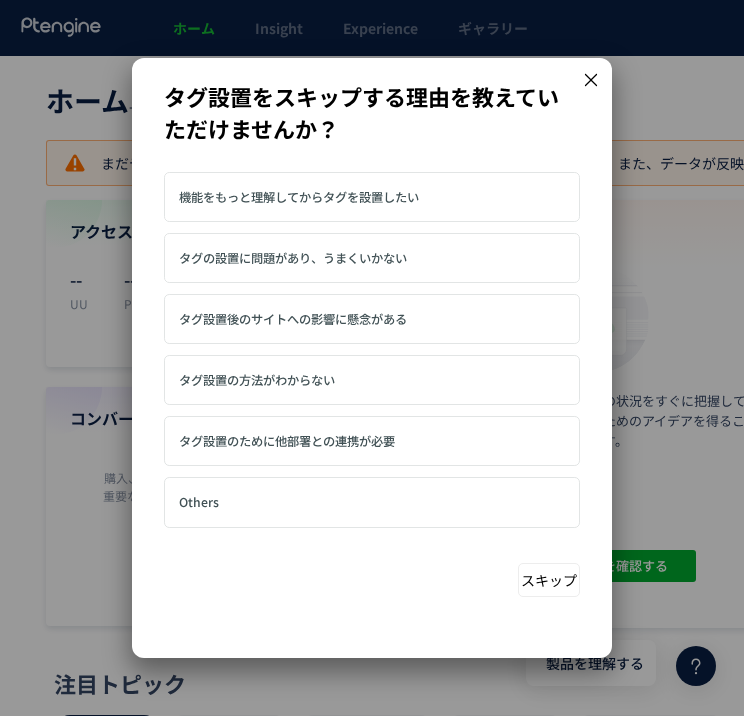 click on "タグ設置の方法がわからない" at bounding box center (257, 380) 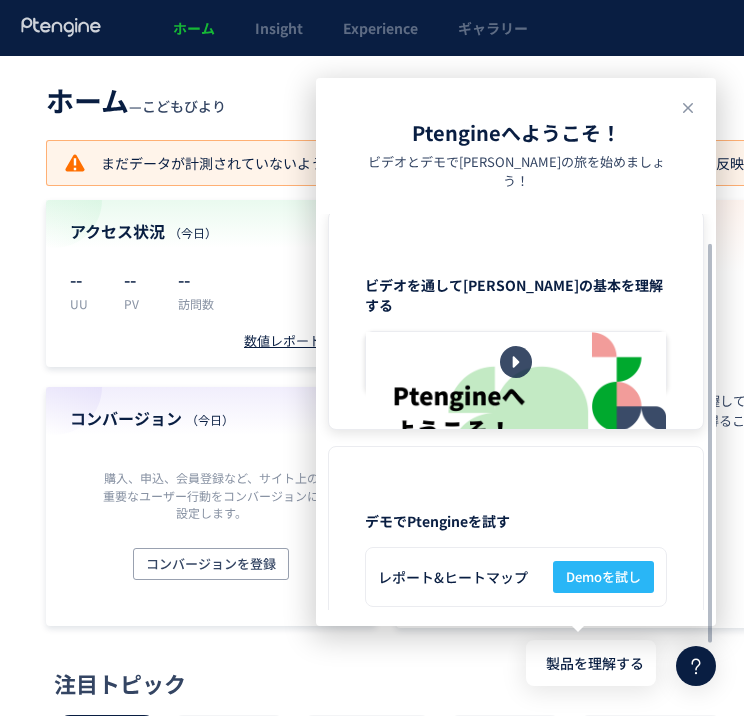 scroll, scrollTop: 33, scrollLeft: 0, axis: vertical 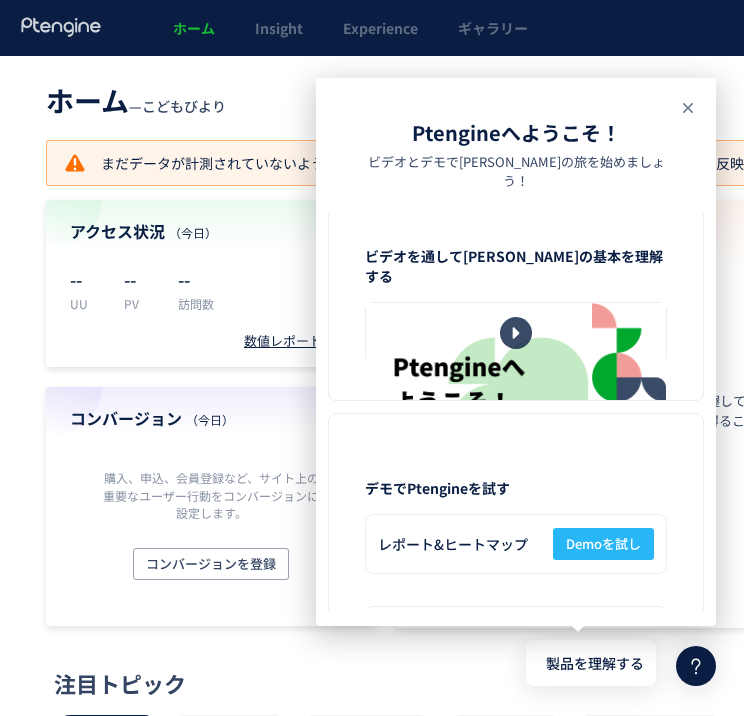 click 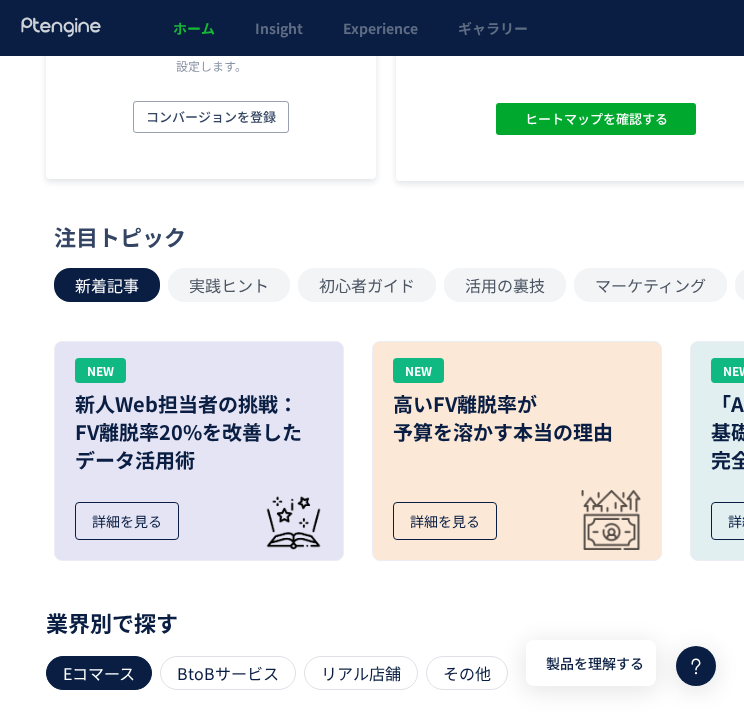 scroll, scrollTop: 448, scrollLeft: 0, axis: vertical 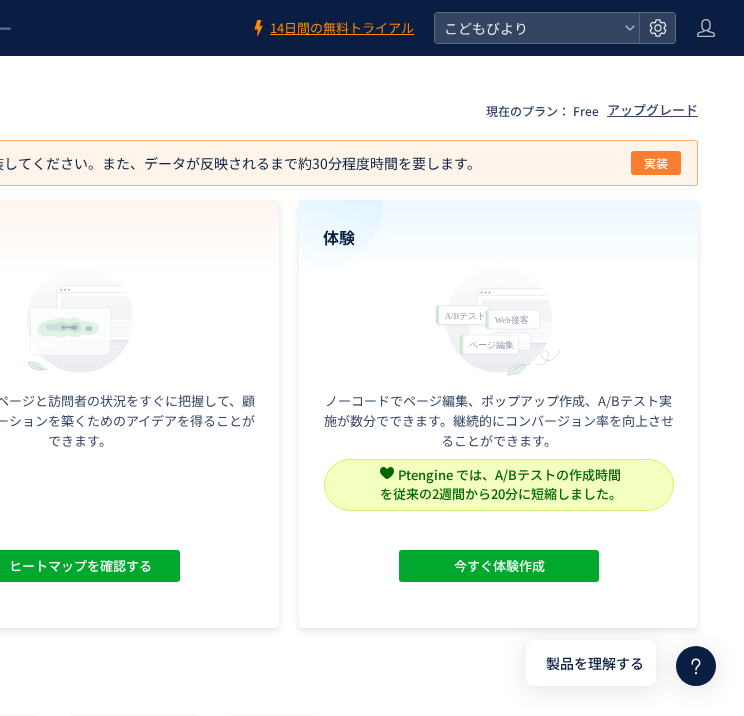 click on "実装" at bounding box center (656, 163) 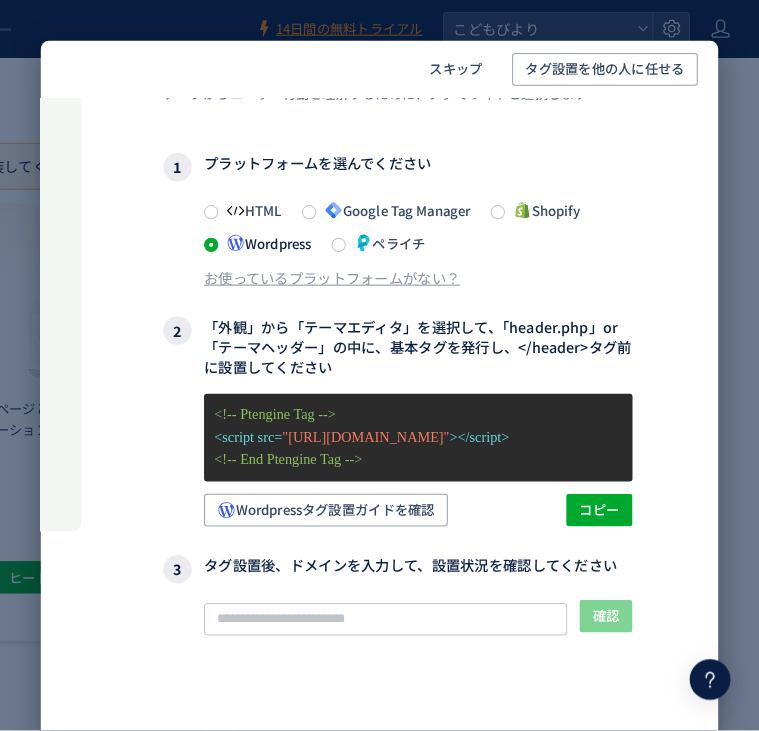 scroll, scrollTop: 0, scrollLeft: 500, axis: horizontal 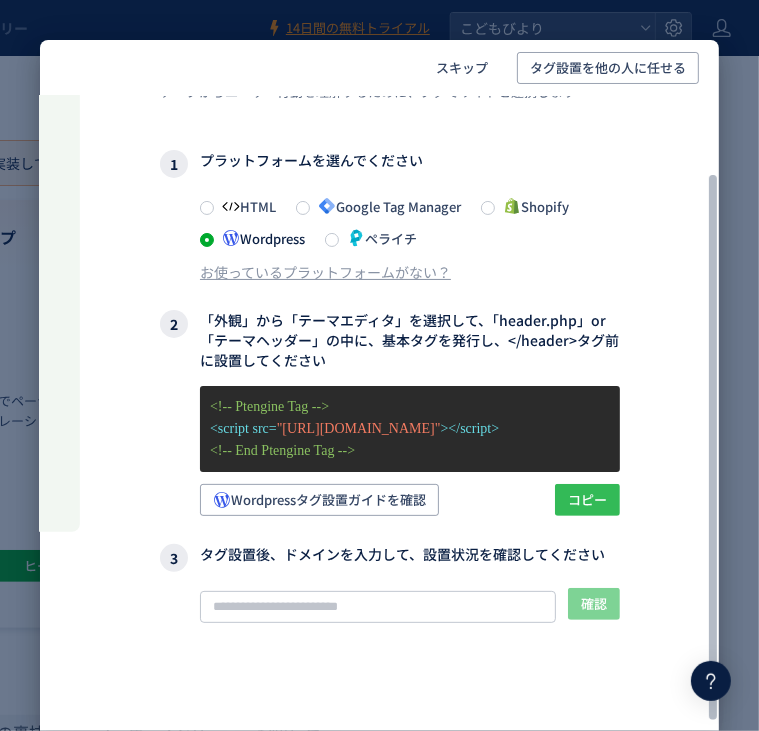 click on "コピー" at bounding box center (587, 500) 